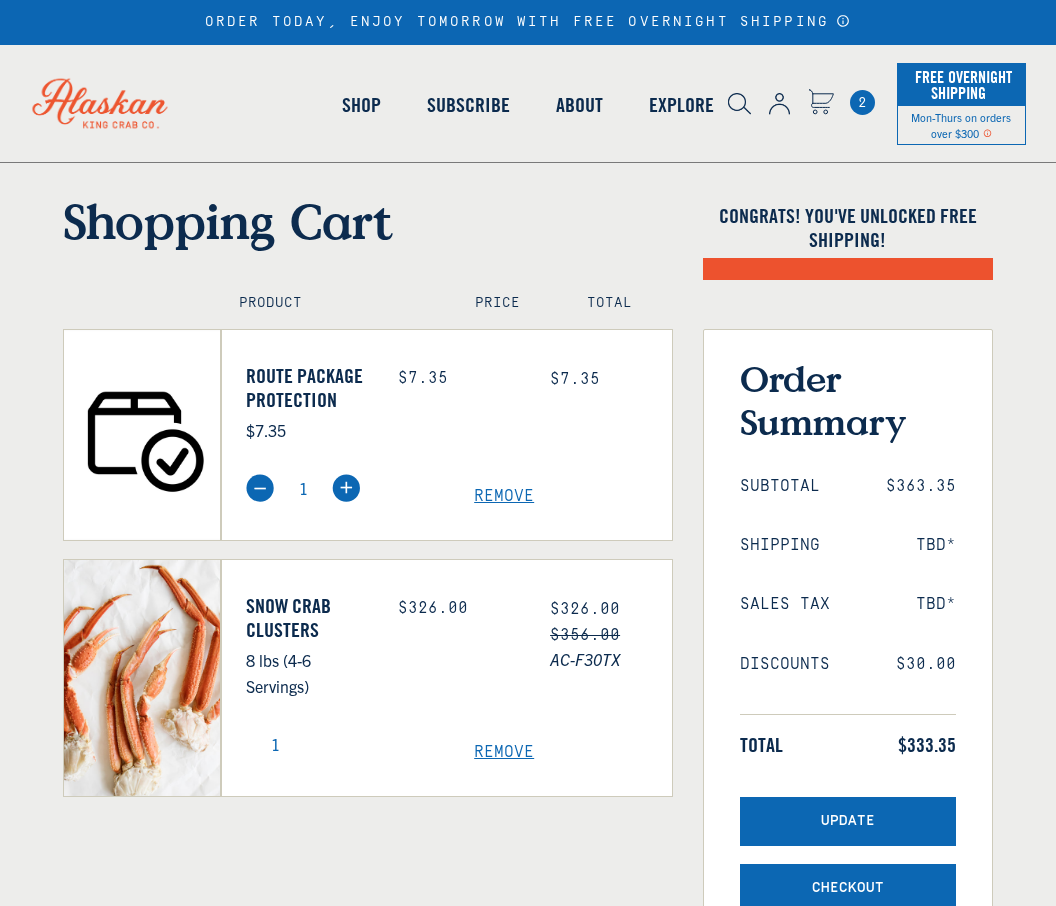 scroll, scrollTop: 0, scrollLeft: 0, axis: both 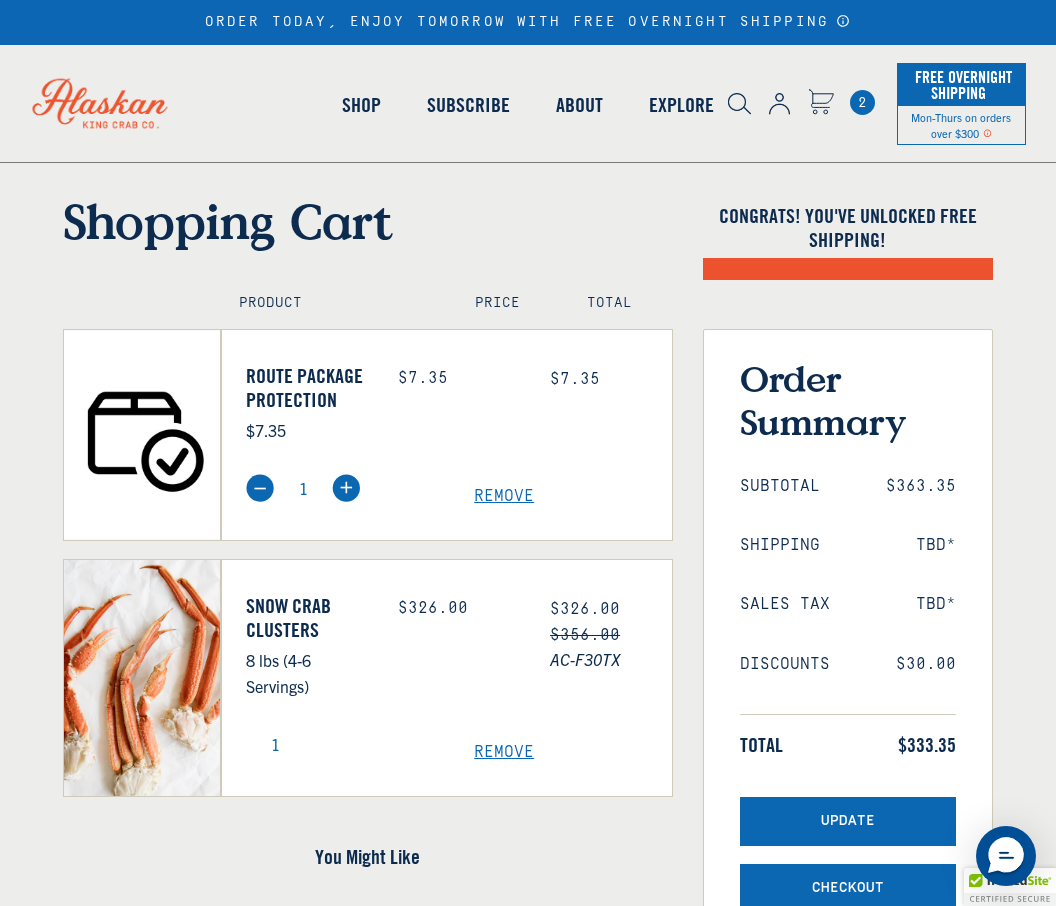 select on "40826420691023" 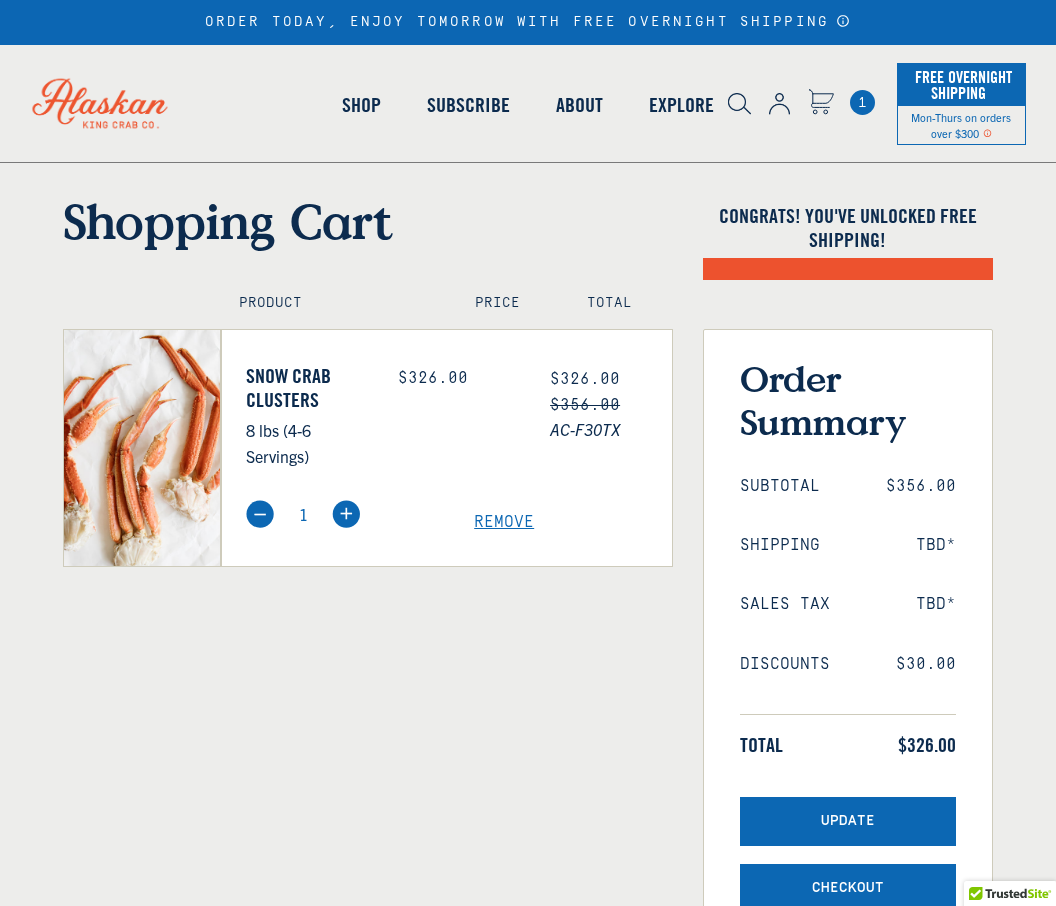 scroll, scrollTop: 0, scrollLeft: 0, axis: both 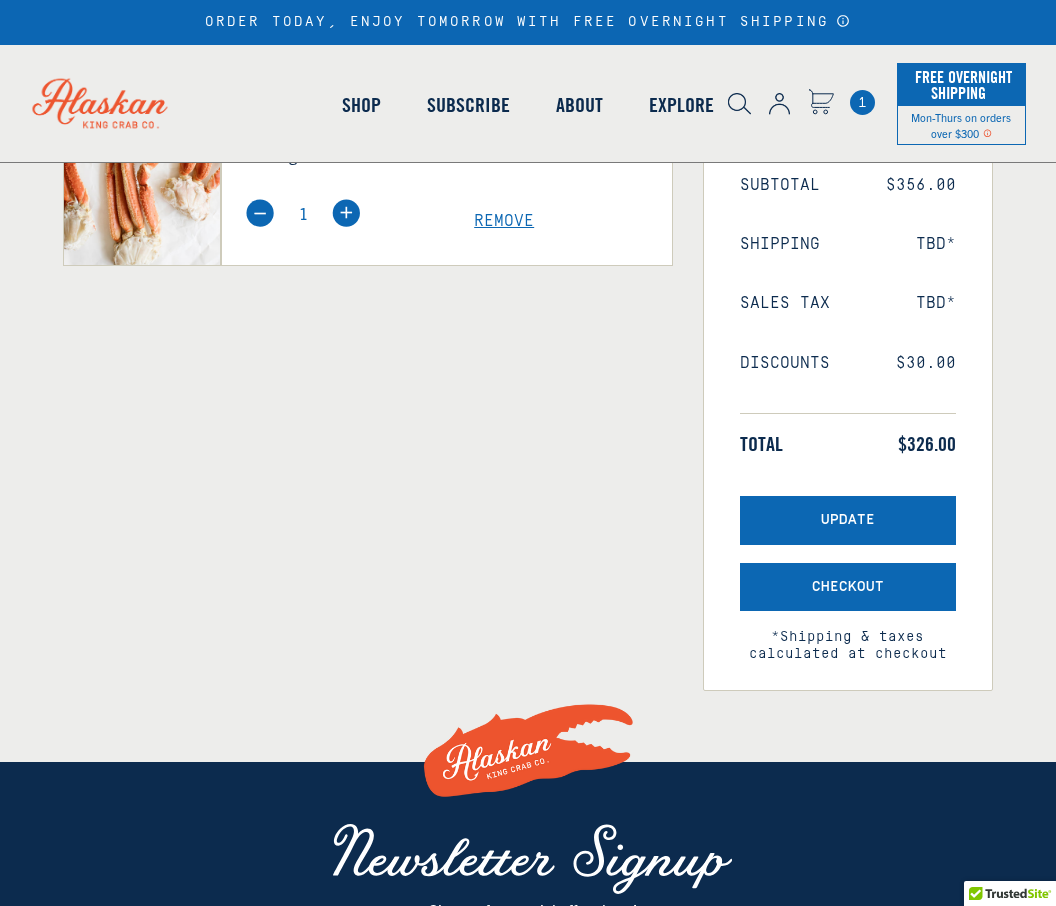 select on "[NUMBER]" 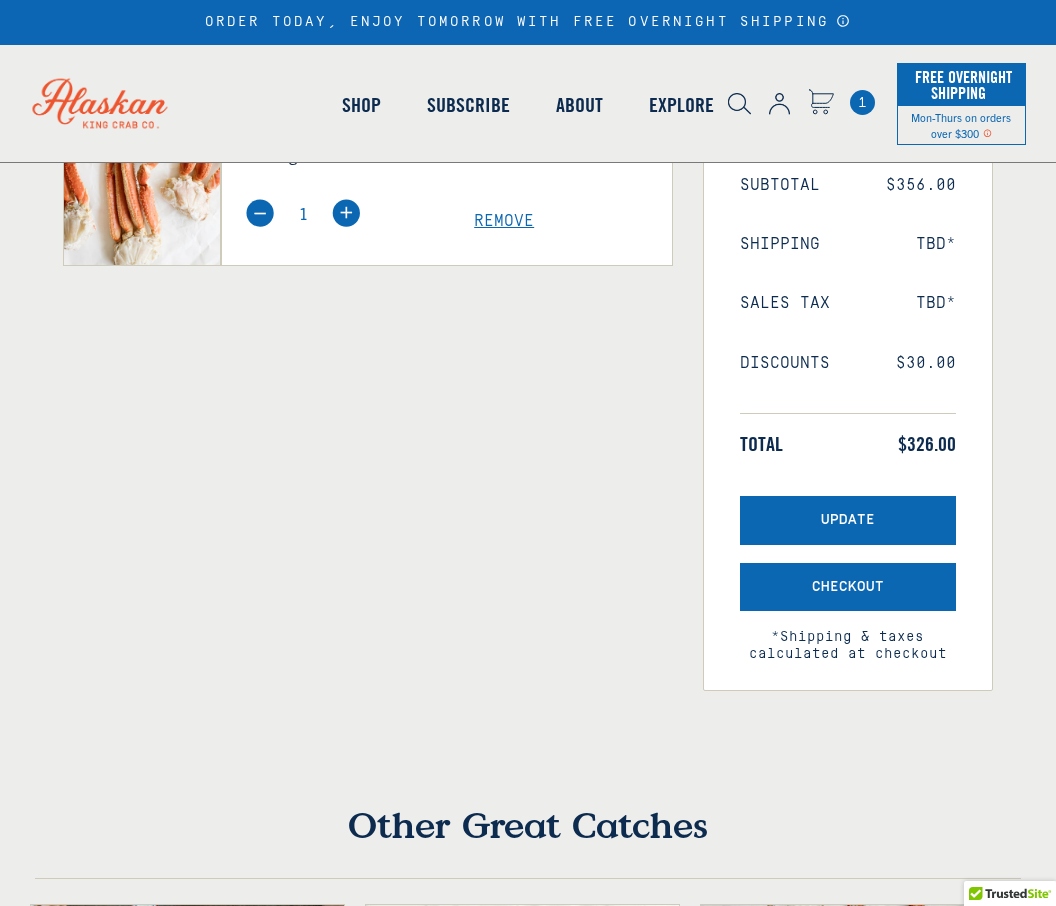 scroll, scrollTop: 0, scrollLeft: 0, axis: both 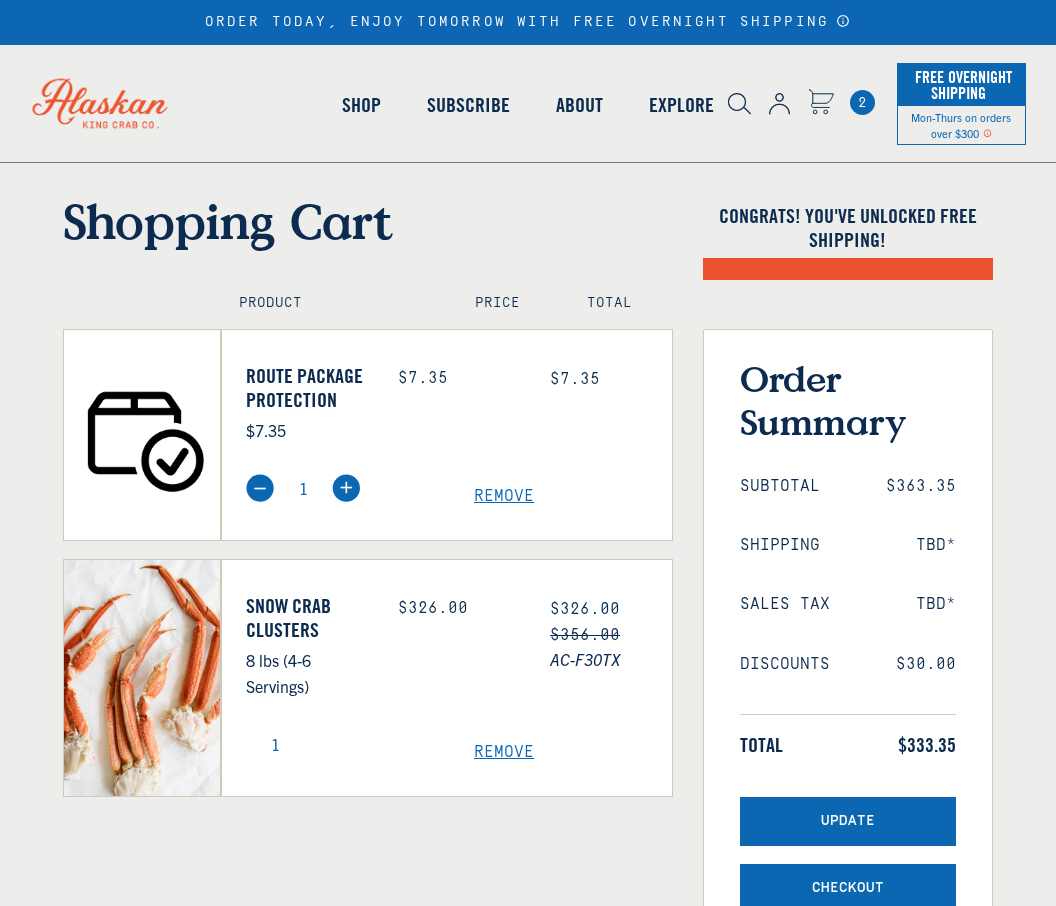select on "40826420691023" 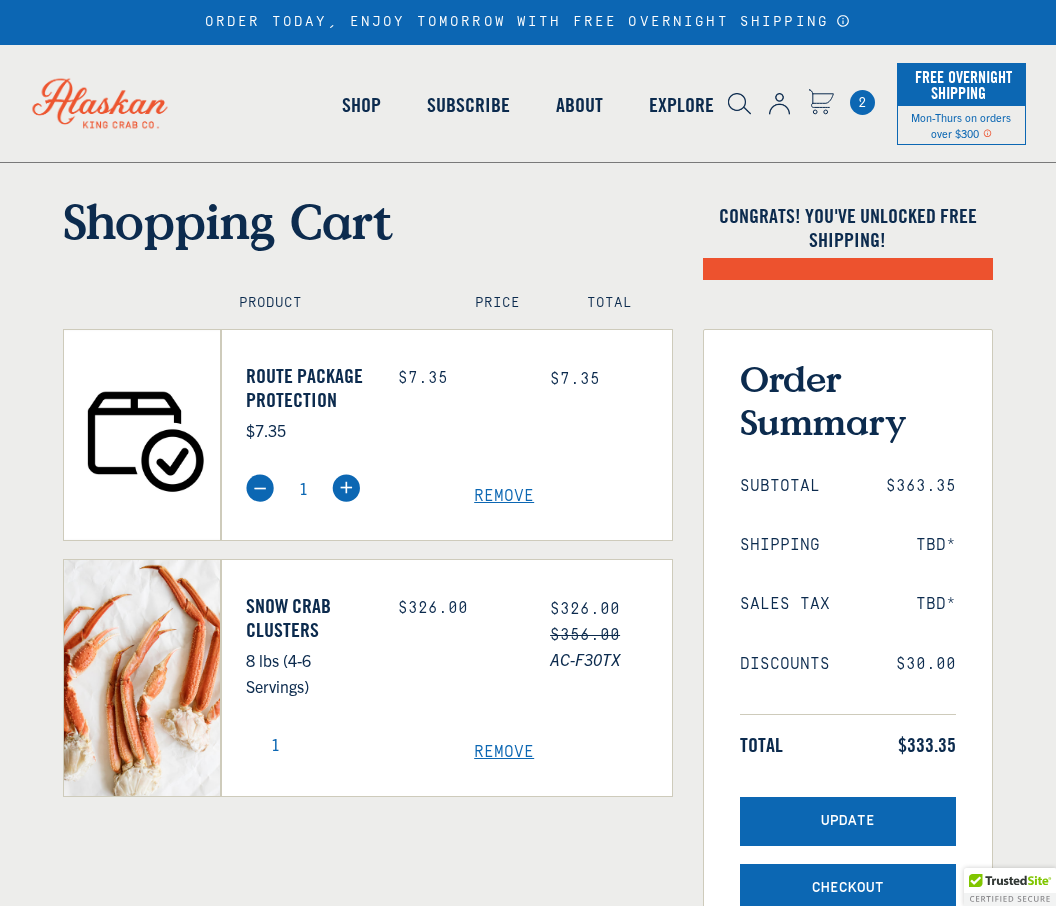 scroll, scrollTop: 0, scrollLeft: 0, axis: both 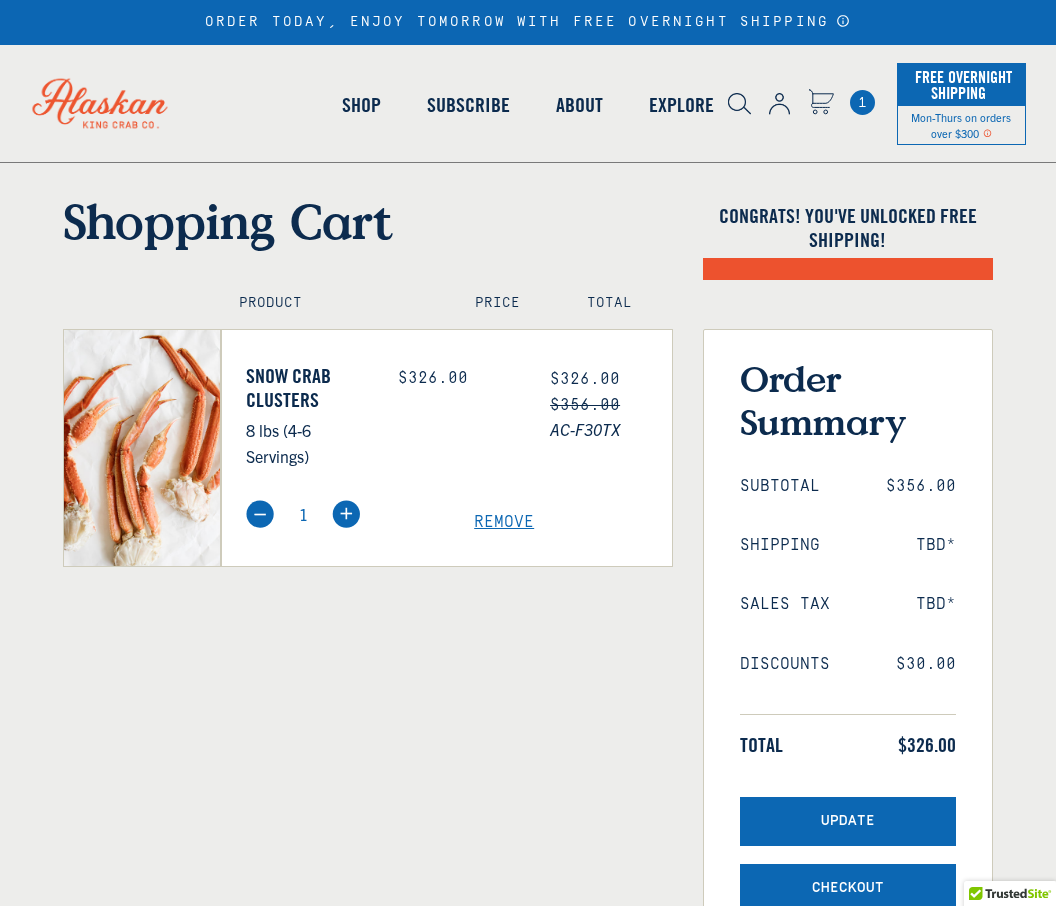 select on "40826420691023" 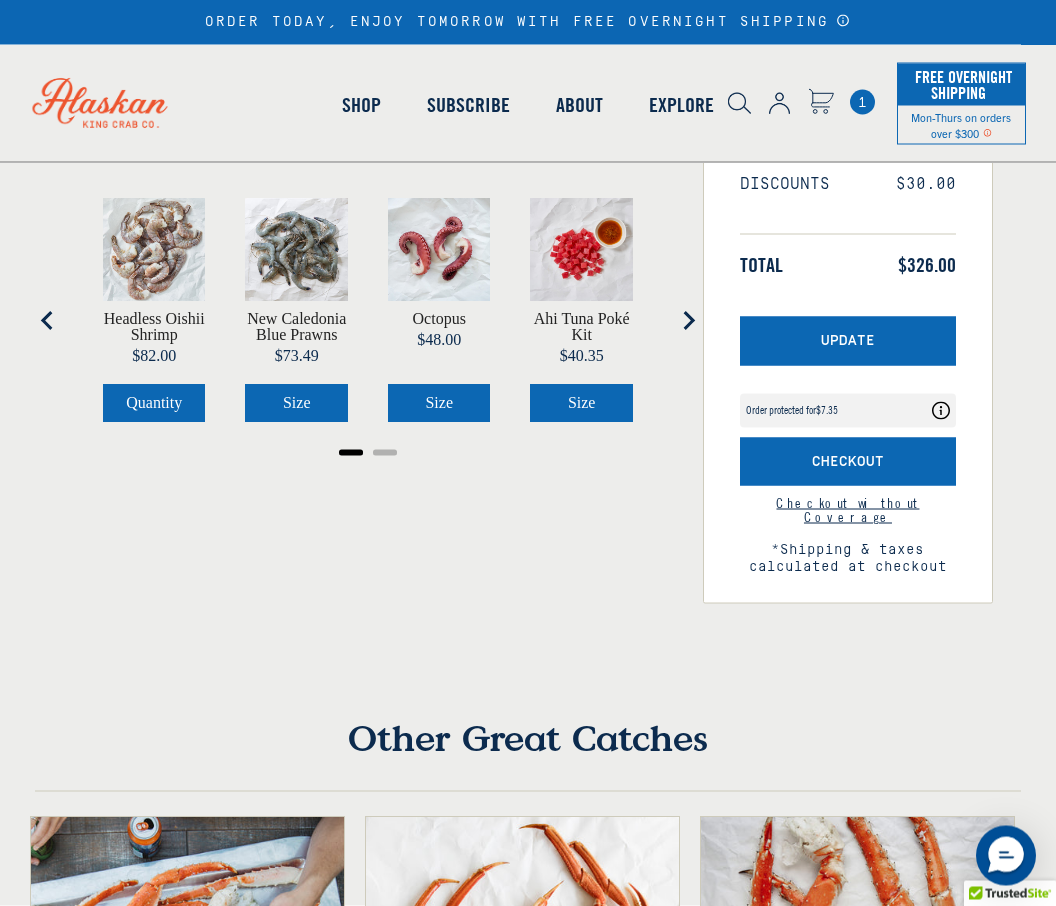 scroll, scrollTop: 484, scrollLeft: 0, axis: vertical 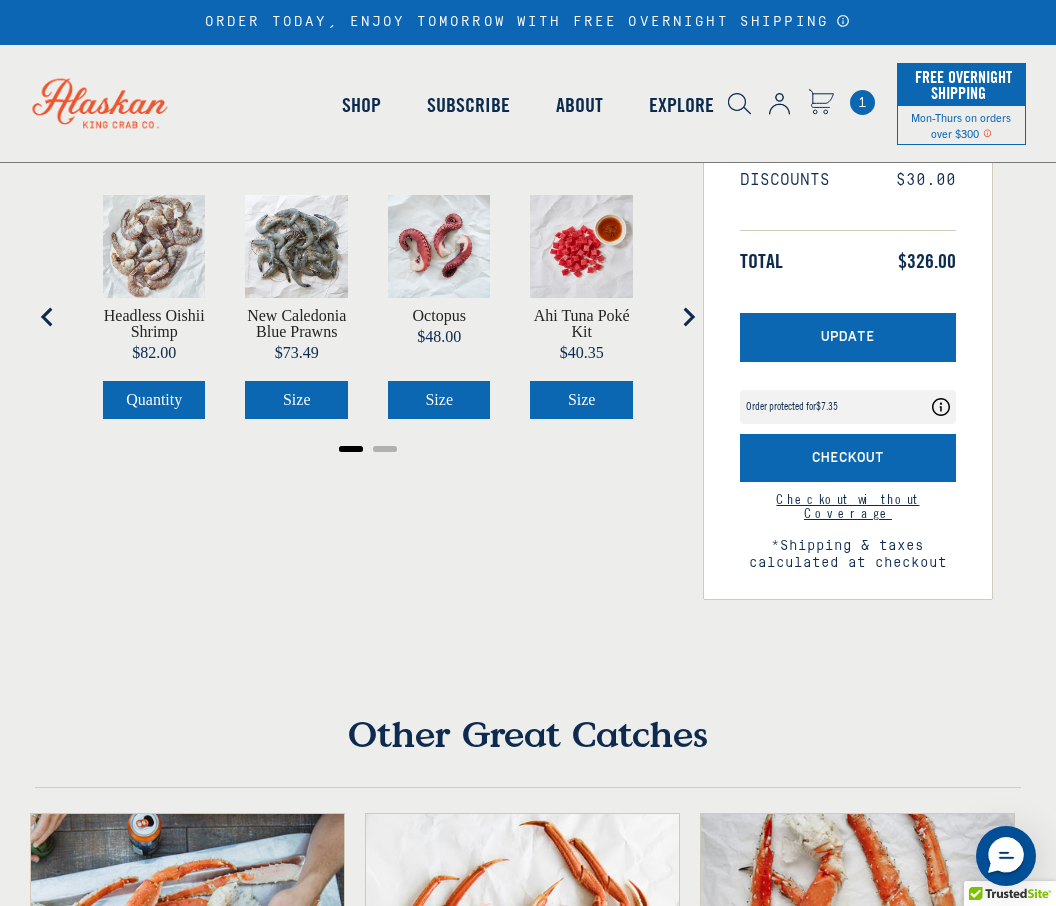 click on "Update" at bounding box center [848, 337] 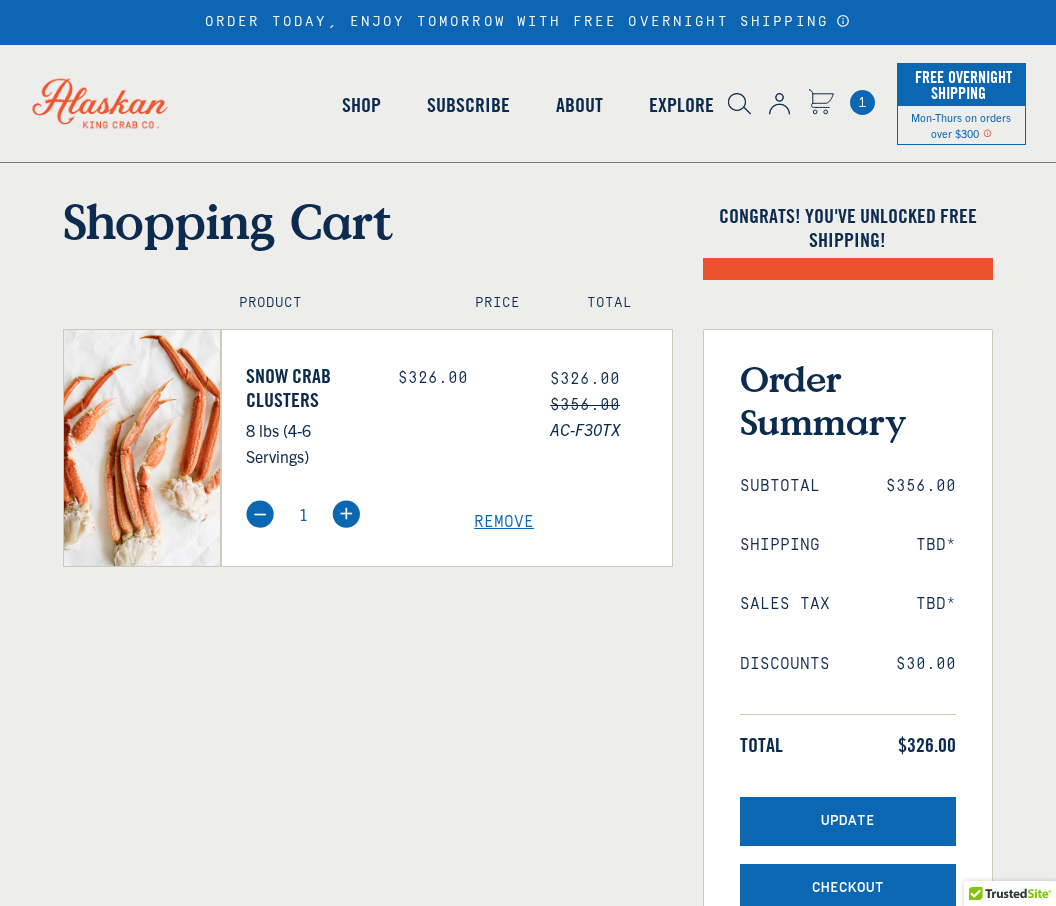scroll, scrollTop: 0, scrollLeft: 0, axis: both 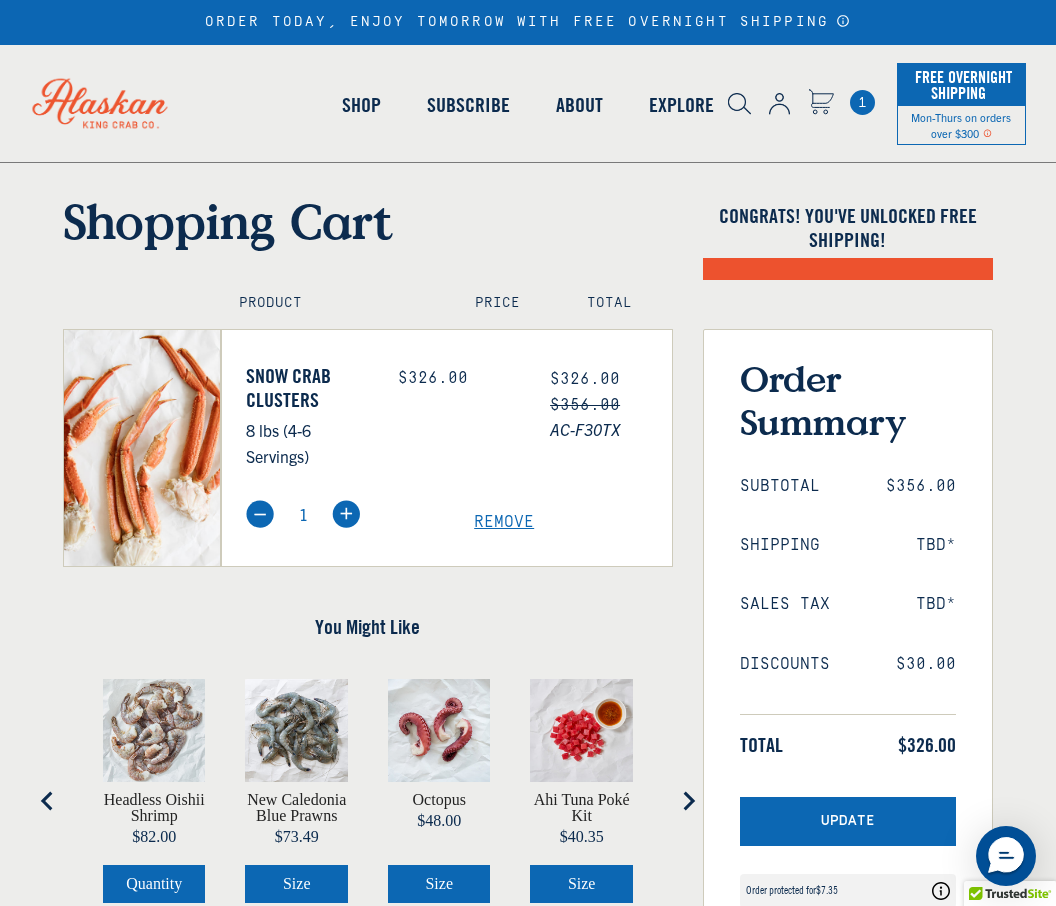 click on "Shopping Cart
Congrats! You've unlocked FREE SHIPPING!
Product
Price
Total
Snow Crab Clusters
8 lbs (4-6 Servings)
Price: $326.00
$356.00   1" at bounding box center (528, 638) 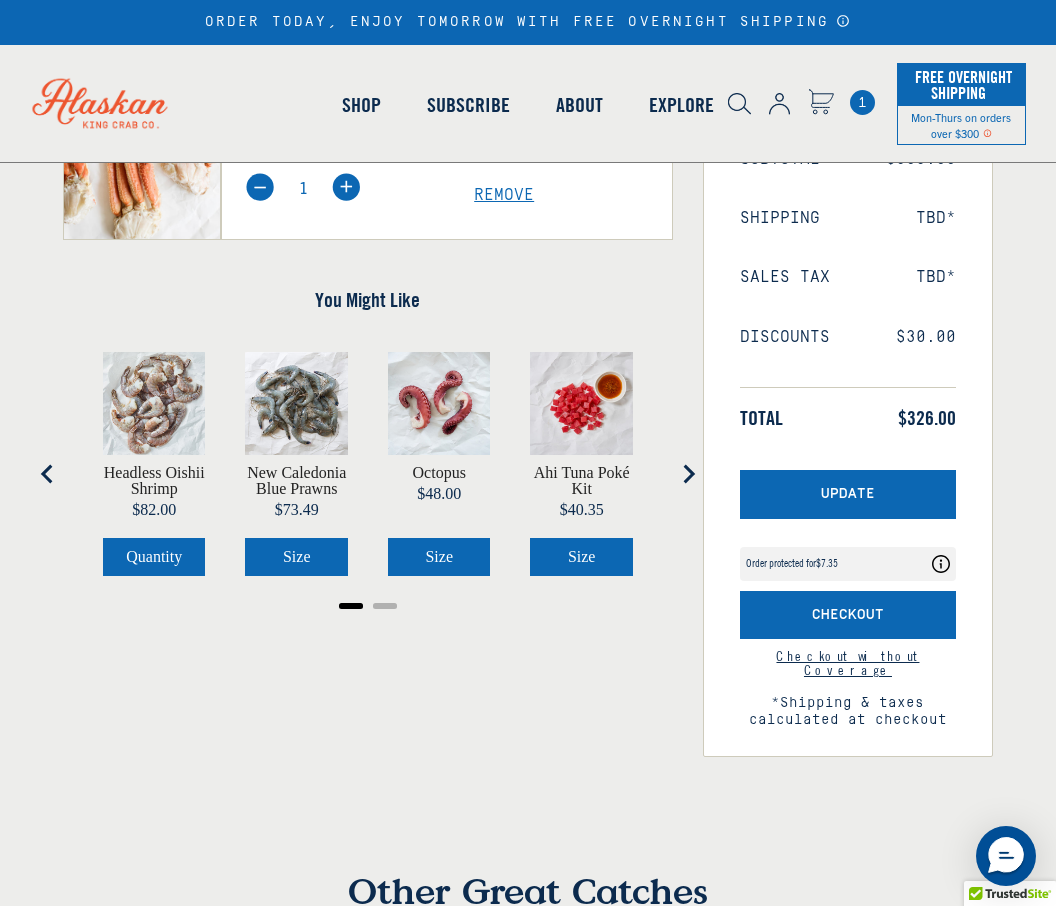 scroll, scrollTop: 363, scrollLeft: 0, axis: vertical 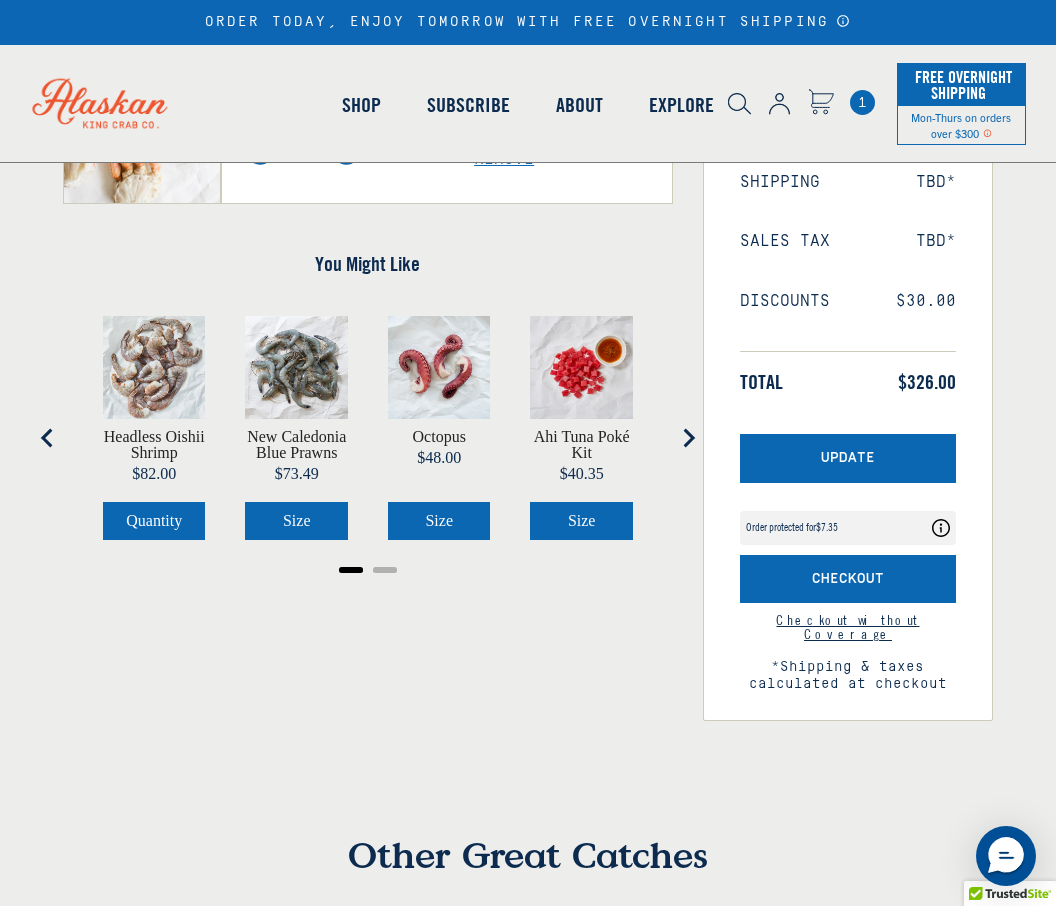 click on "Checkout" at bounding box center [848, 579] 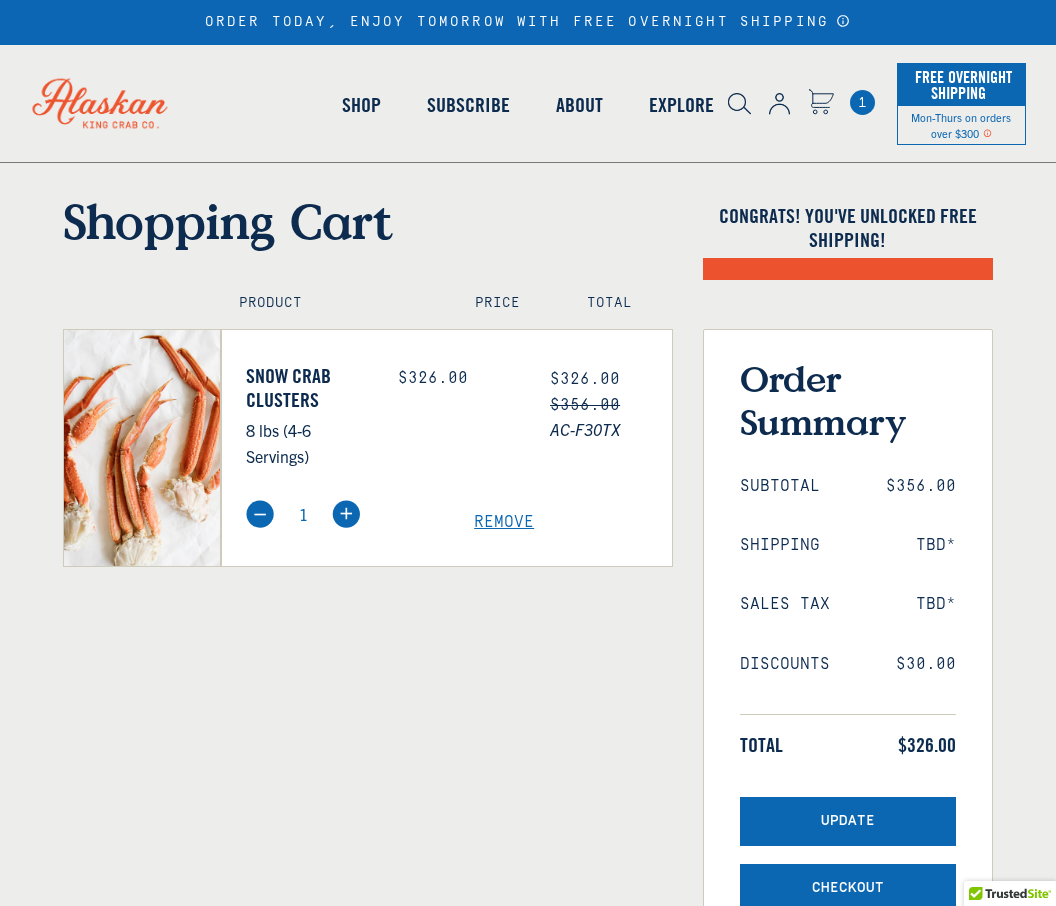 scroll, scrollTop: 436, scrollLeft: 0, axis: vertical 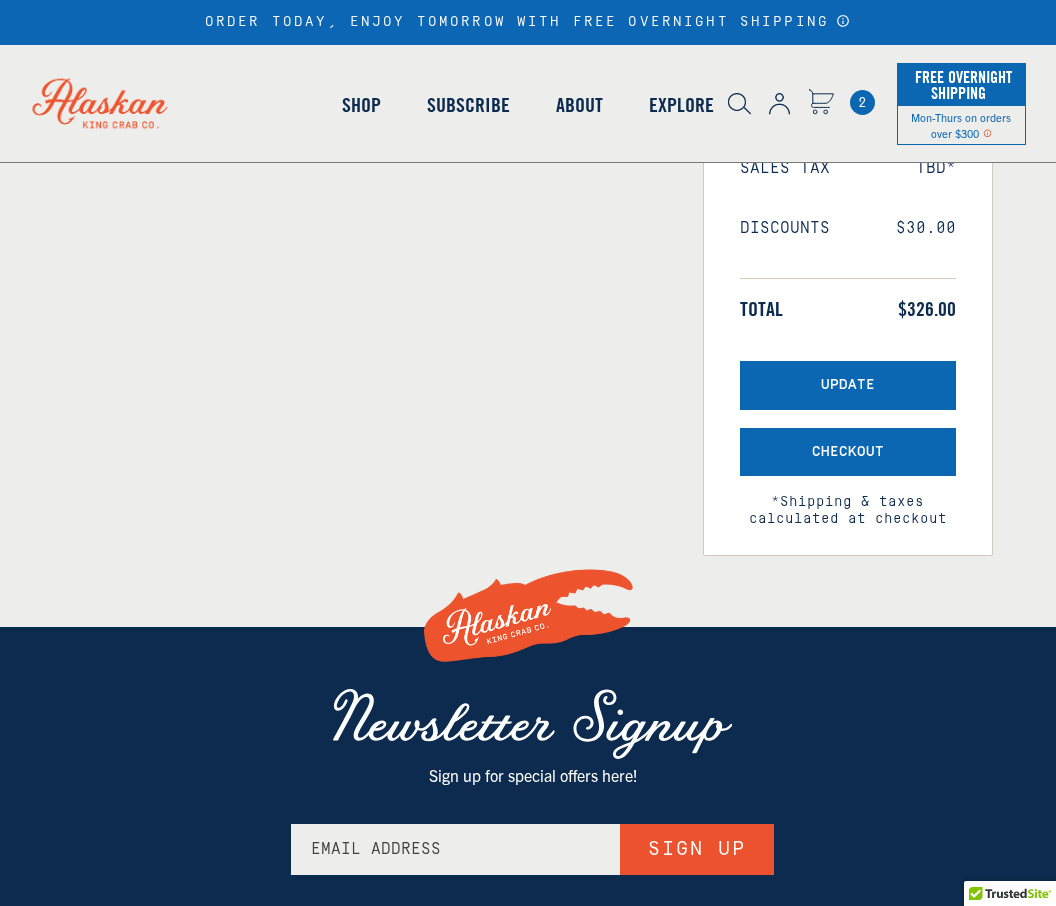 select on "40826420691023" 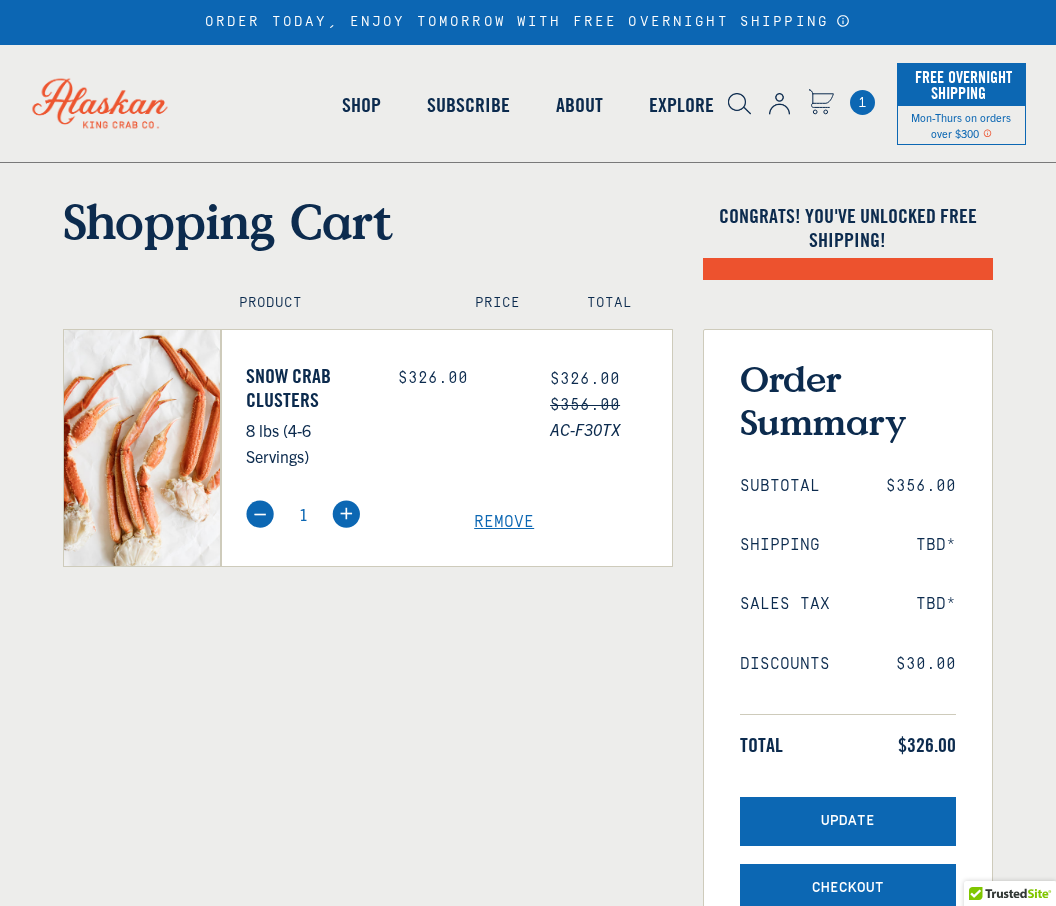 scroll, scrollTop: 0, scrollLeft: 0, axis: both 